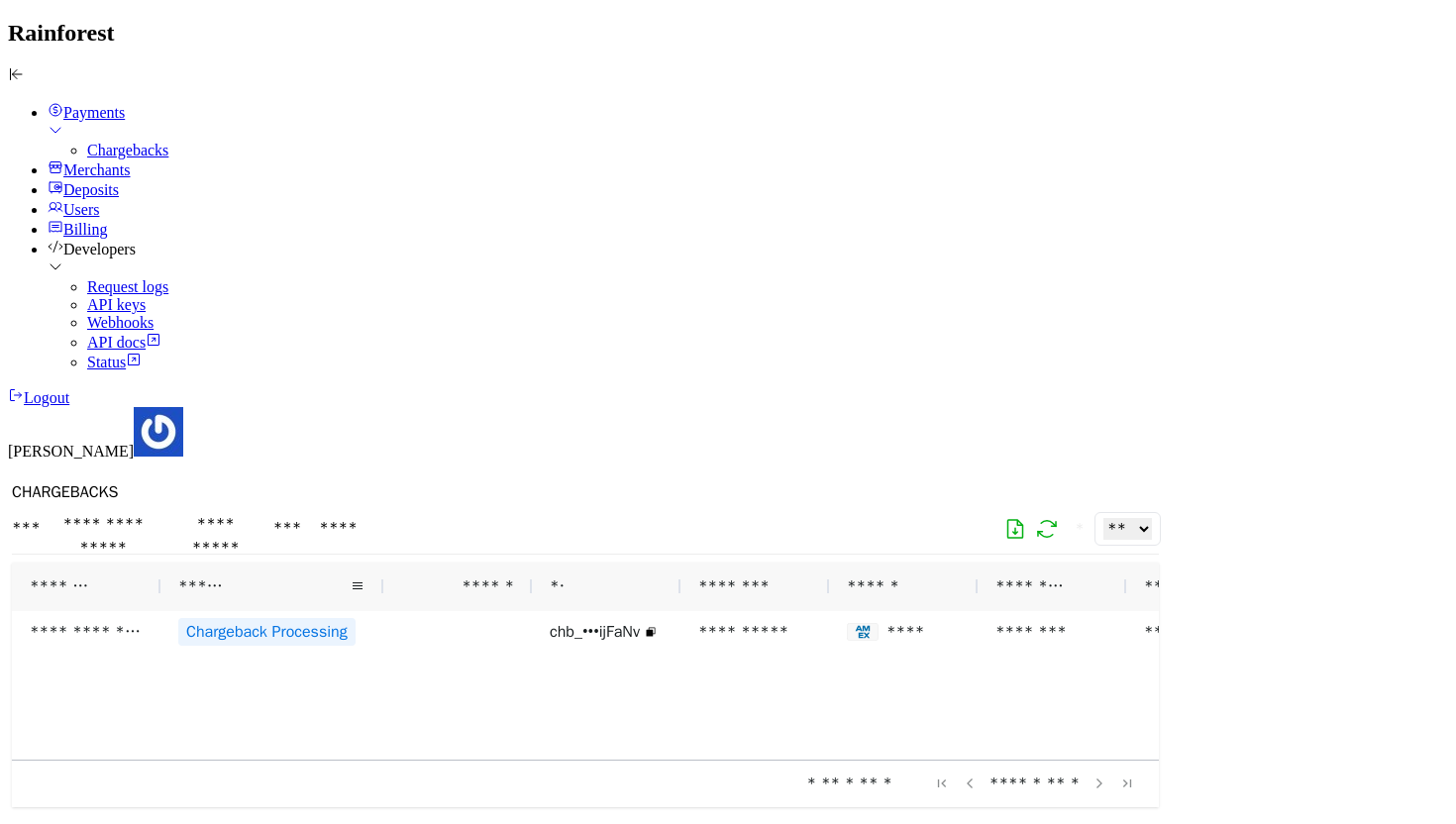scroll, scrollTop: 0, scrollLeft: 0, axis: both 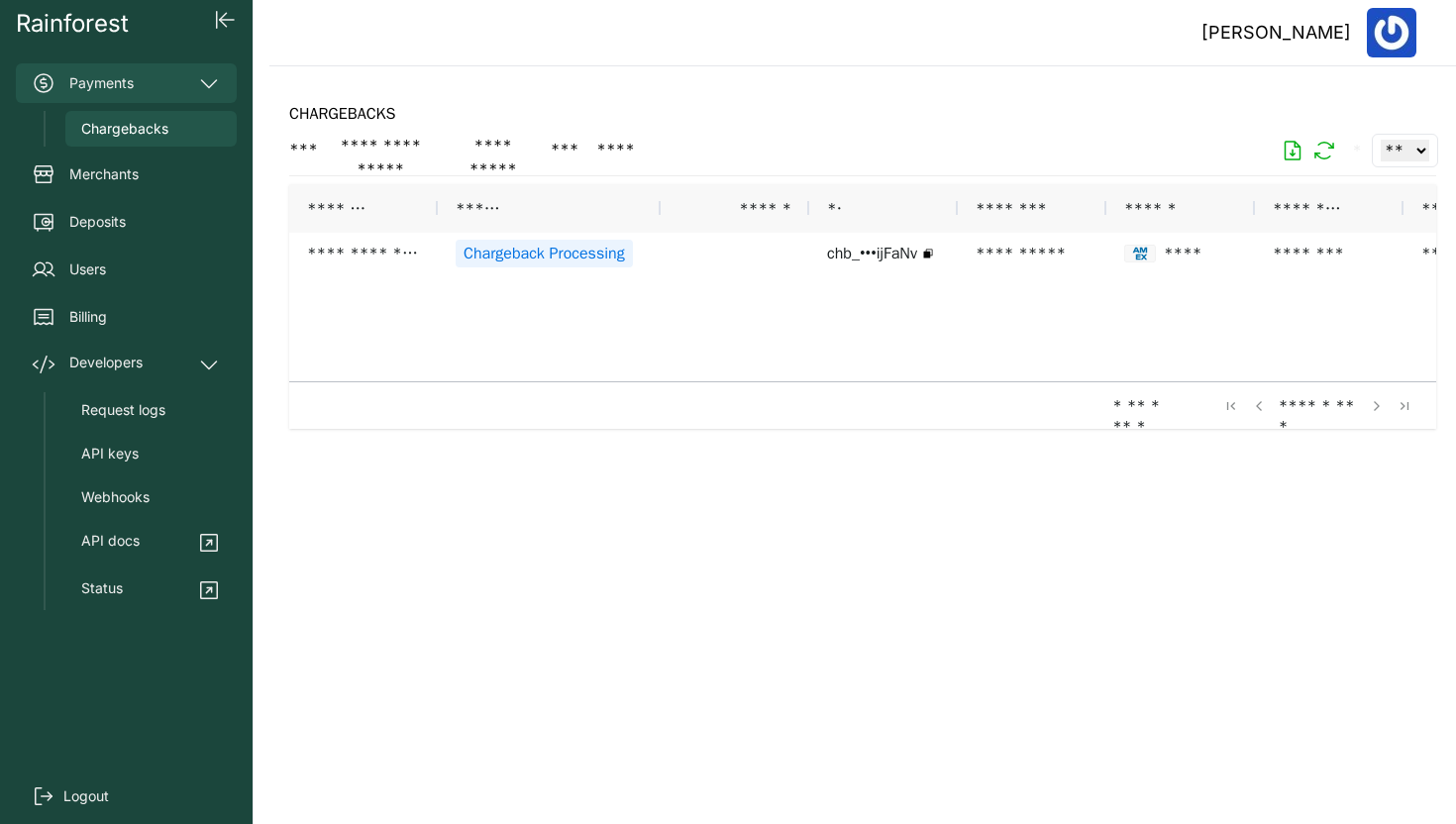click on "Payments" at bounding box center (126, 83) 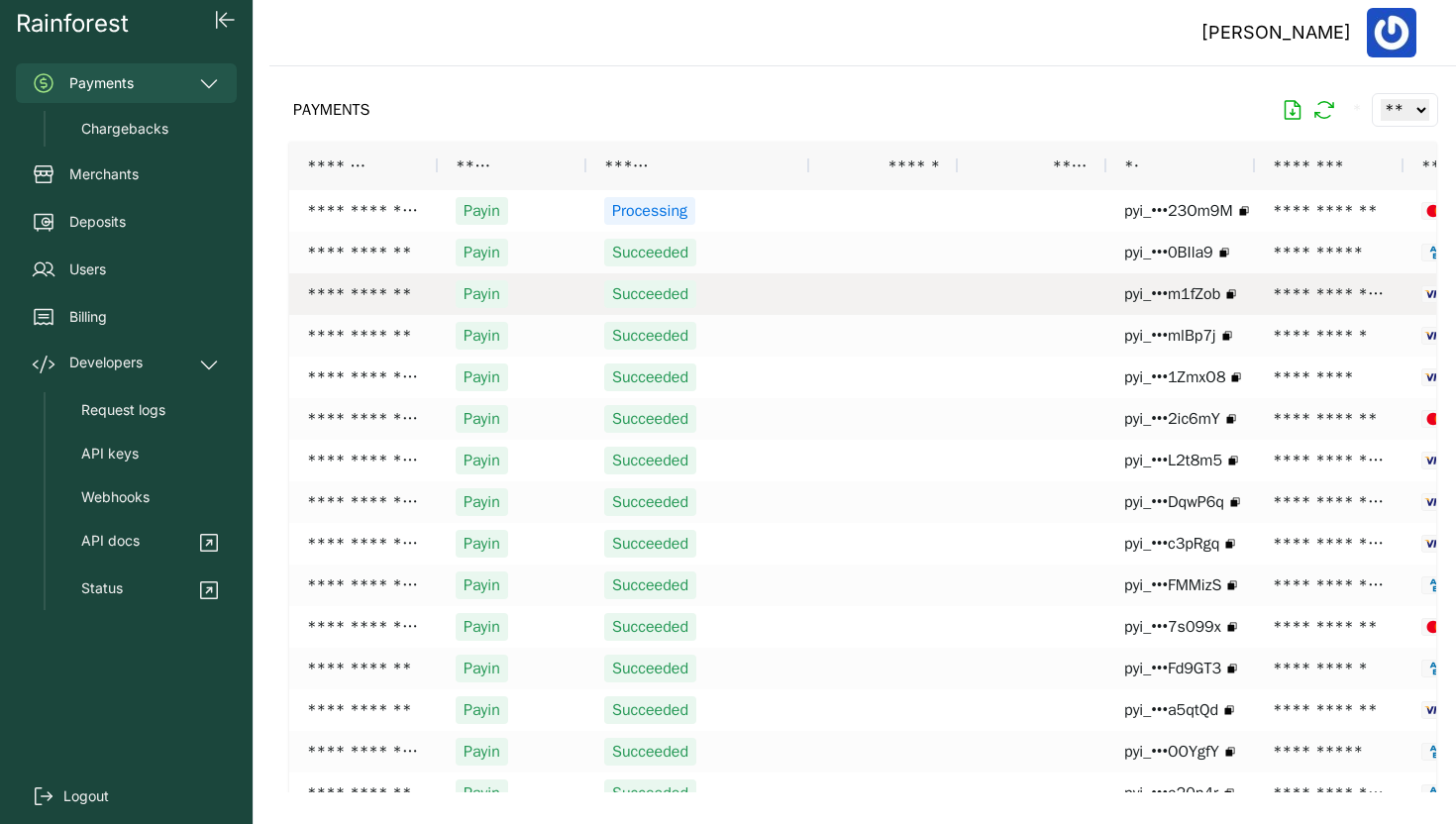 scroll, scrollTop: 0, scrollLeft: 28, axis: horizontal 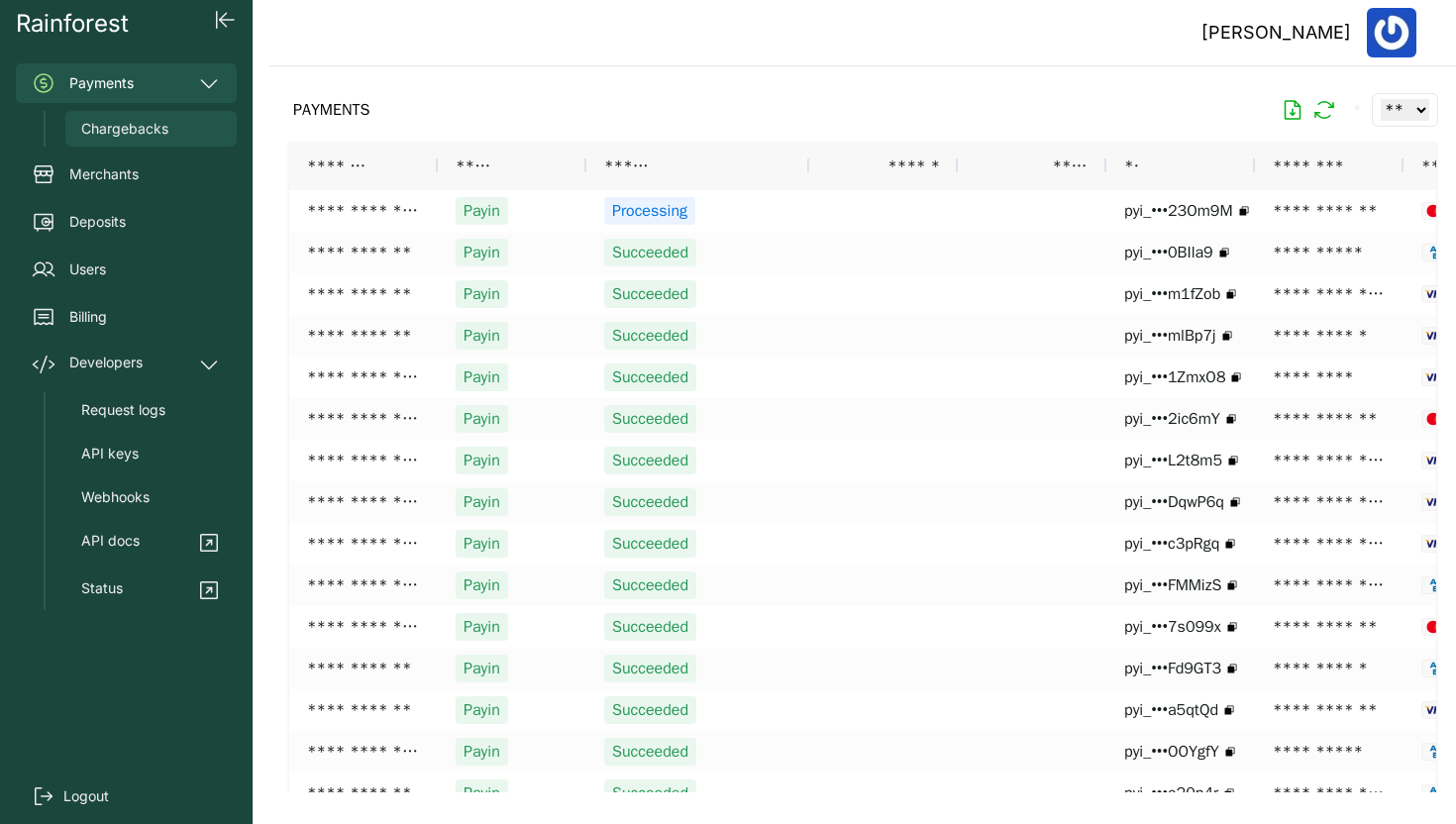 click on "Chargebacks" at bounding box center (125, 129) 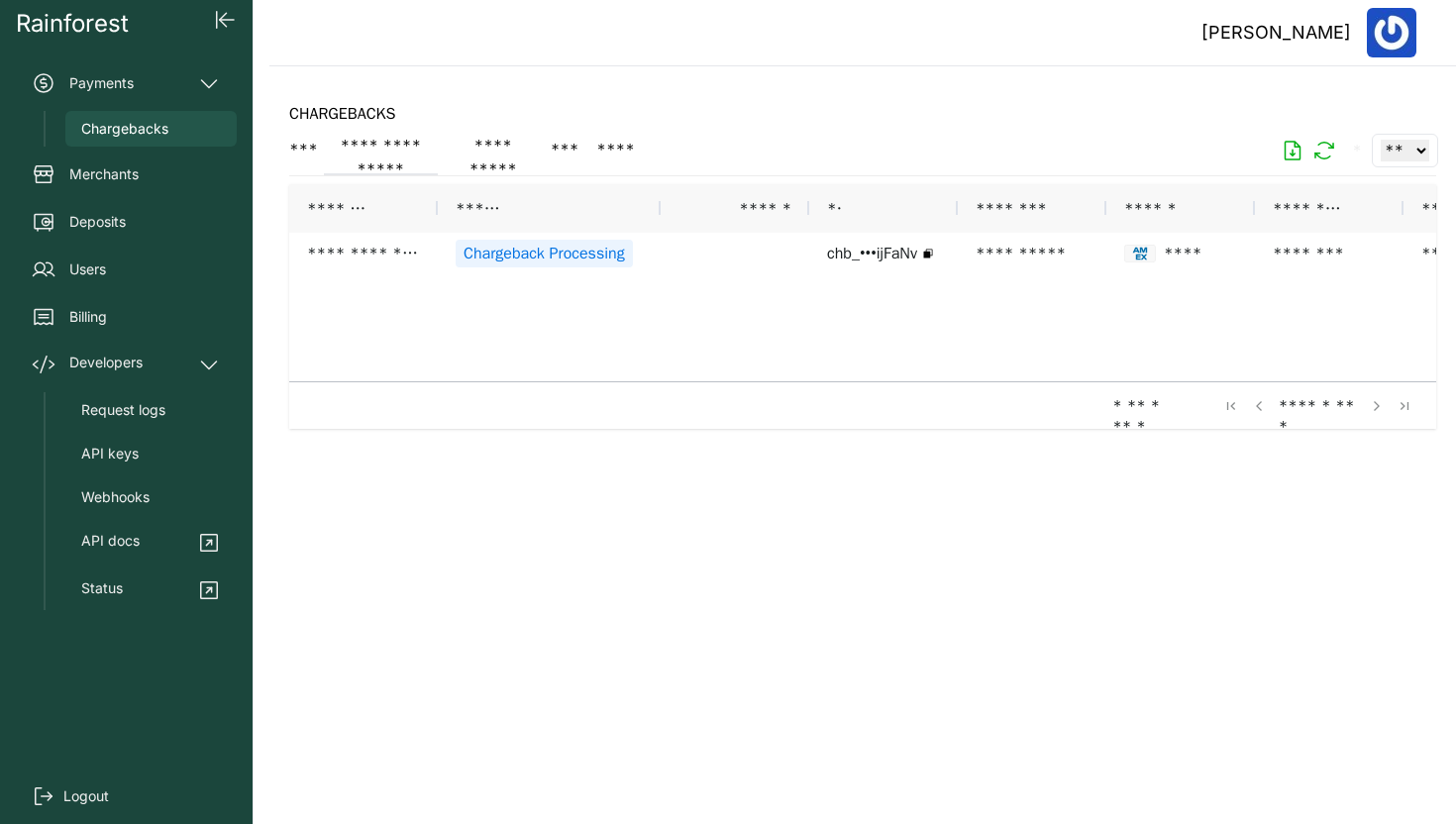 click on "**********" 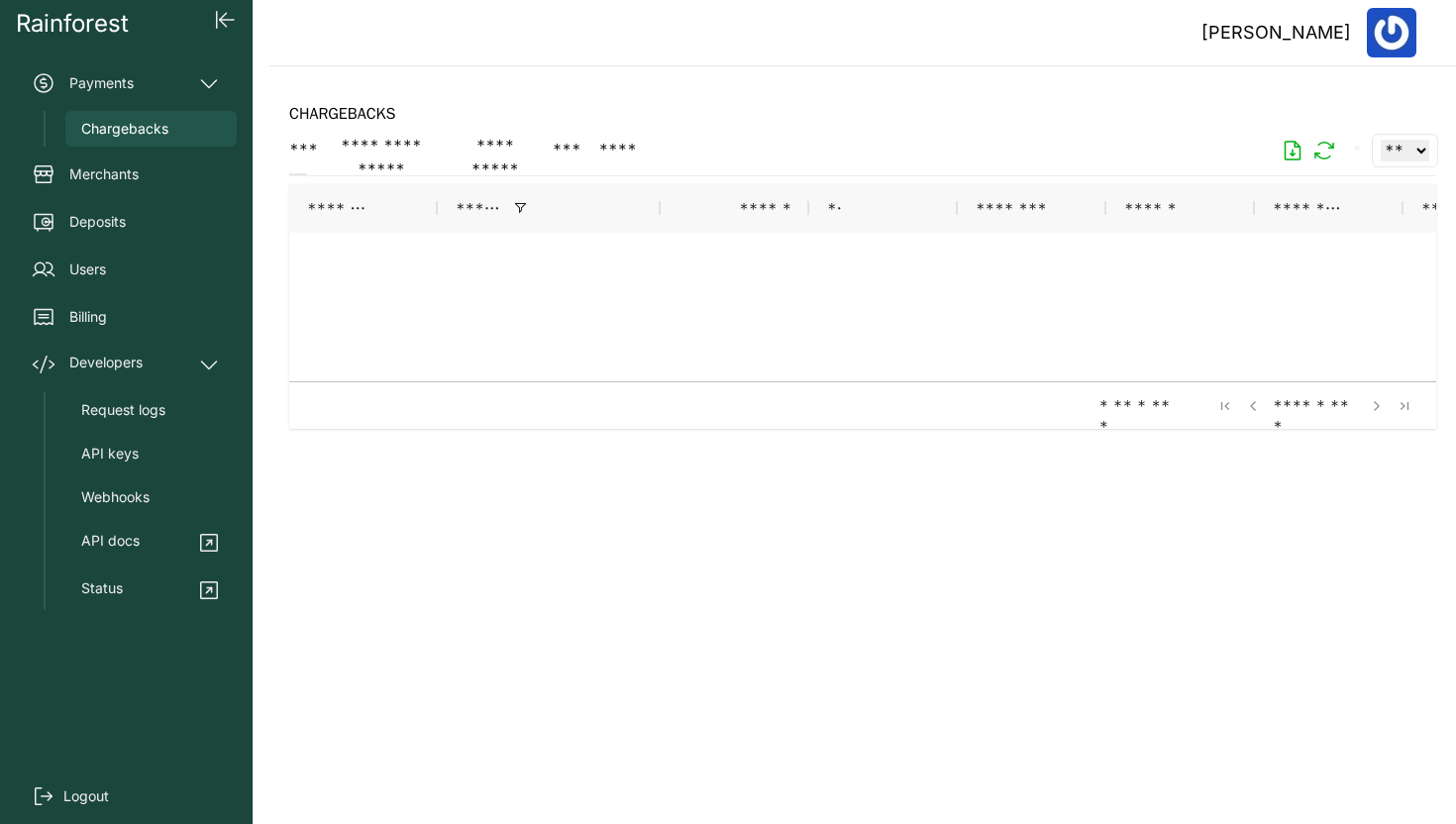 click on "***" 